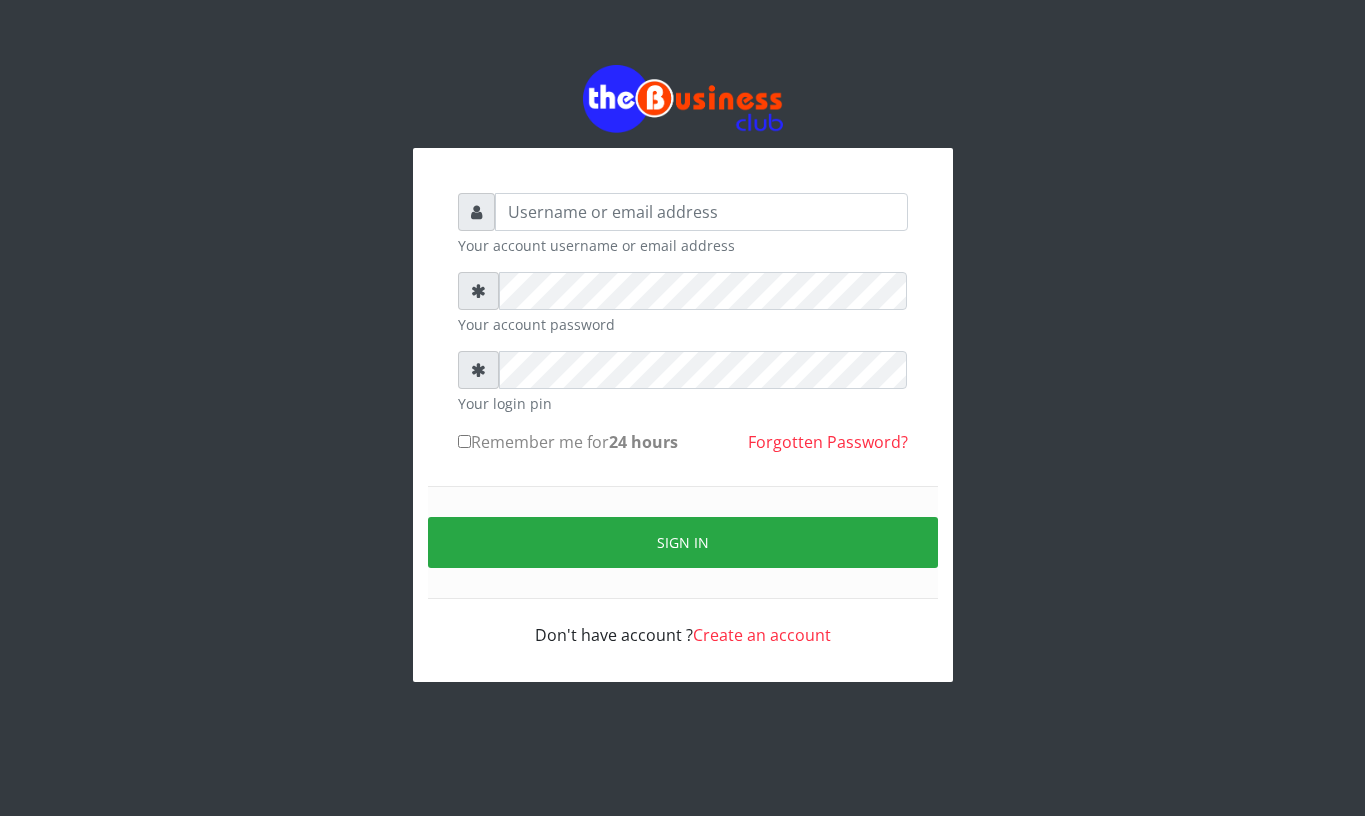 scroll, scrollTop: 0, scrollLeft: 0, axis: both 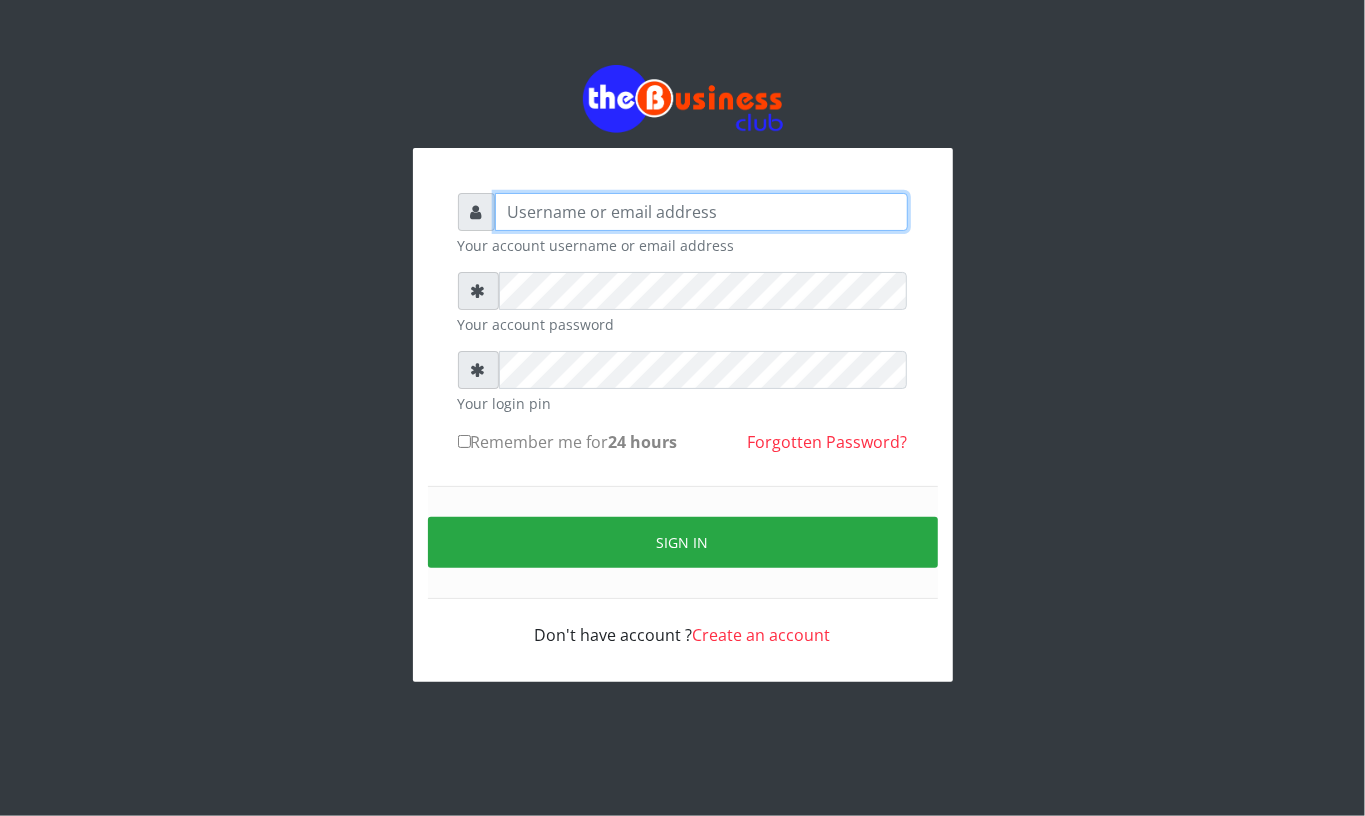 type on "[LAST]" 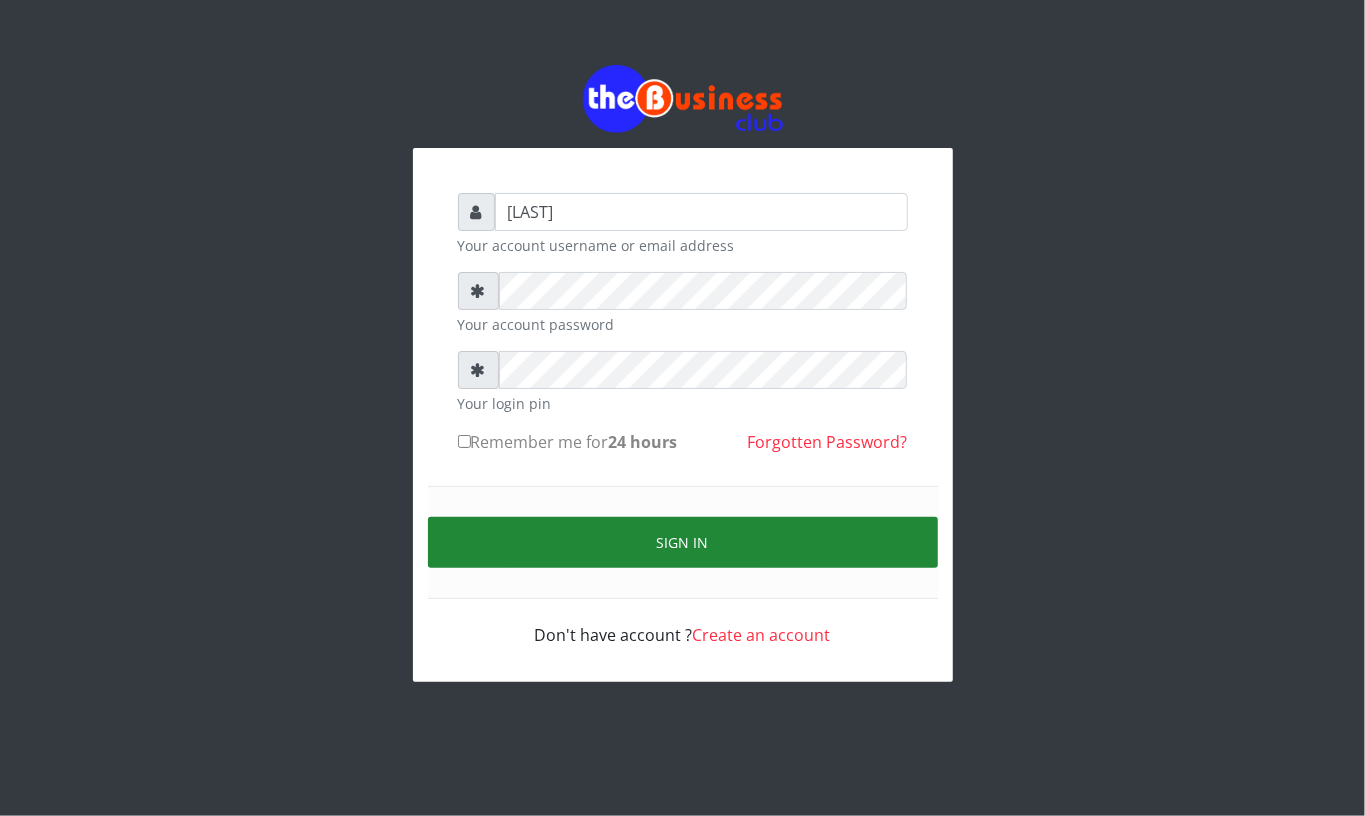 click on "Sign in" at bounding box center (683, 542) 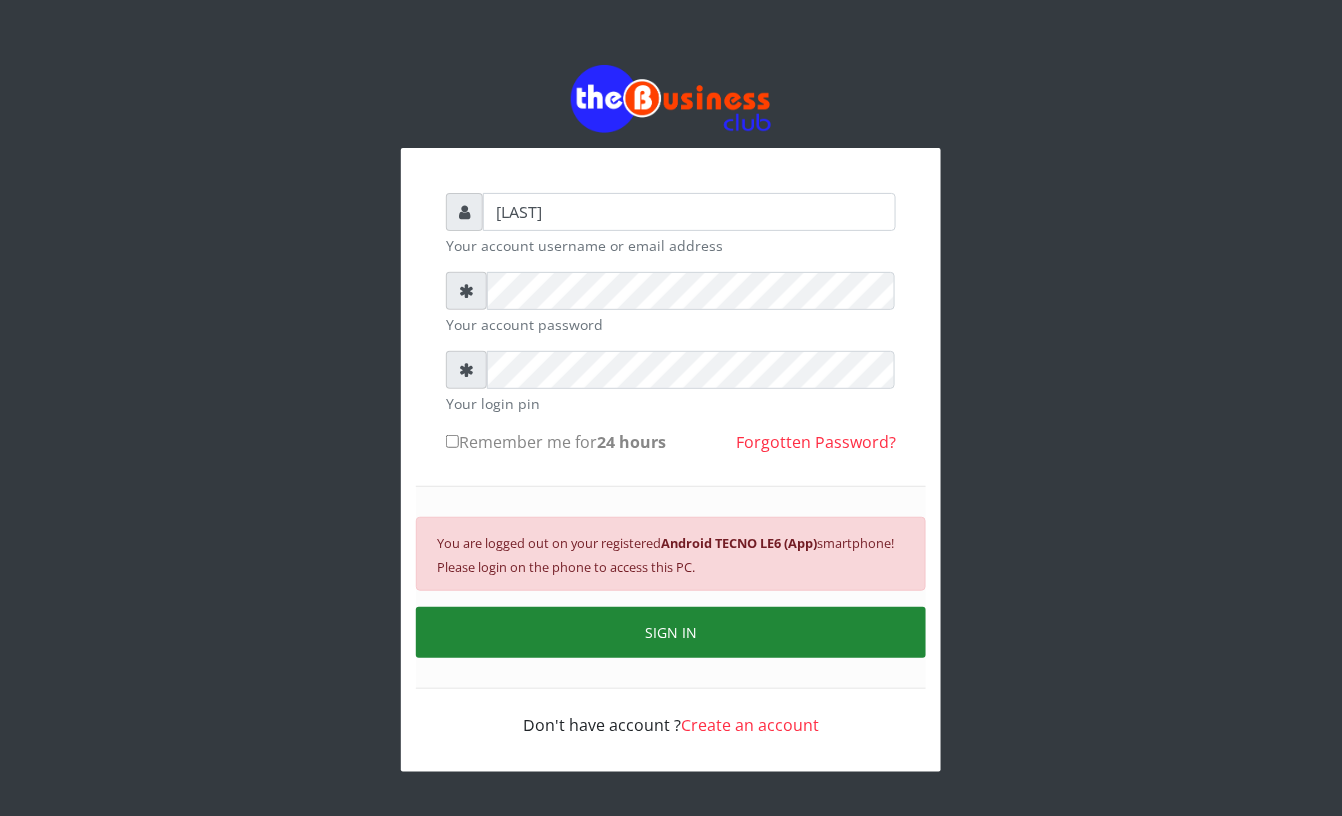 click on "SIGN IN" at bounding box center [671, 632] 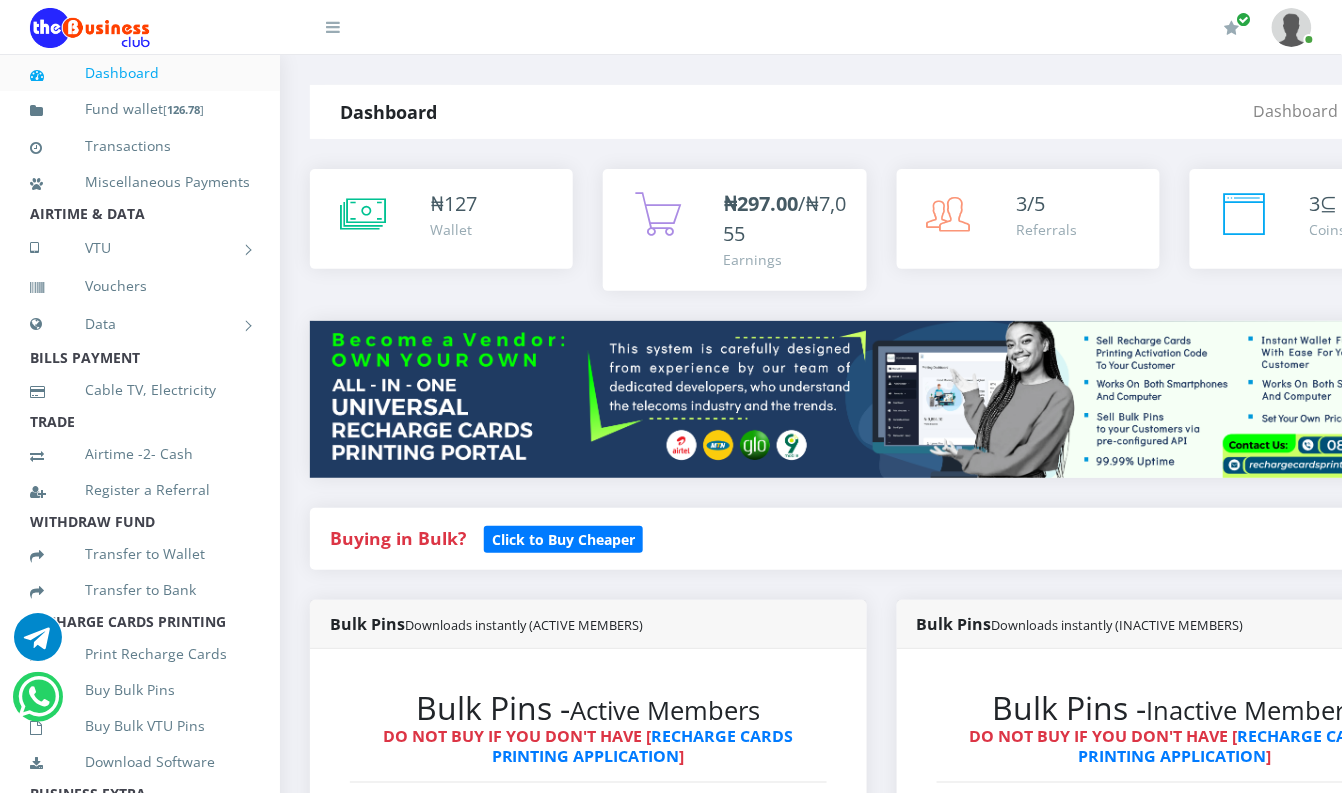 scroll, scrollTop: 0, scrollLeft: 0, axis: both 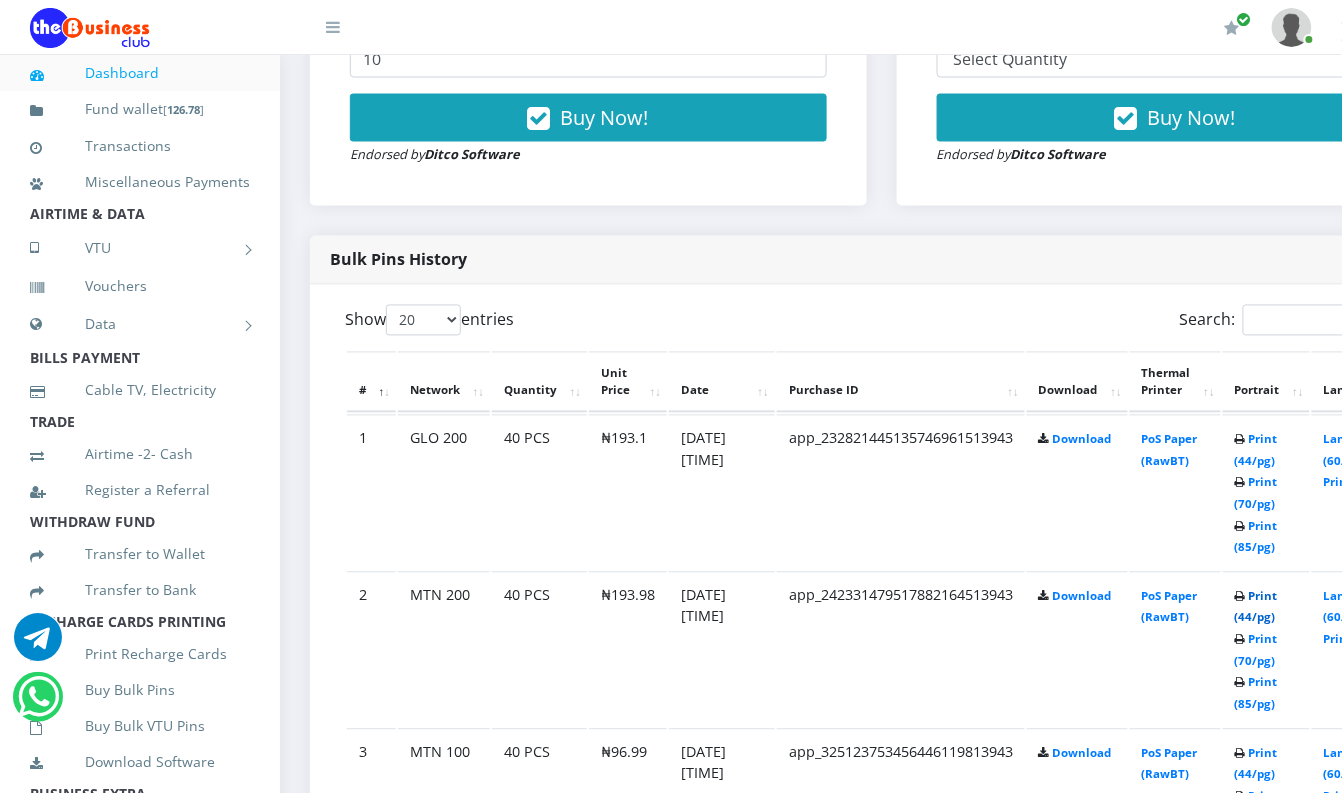 click on "Print (44/pg)" at bounding box center (1256, 607) 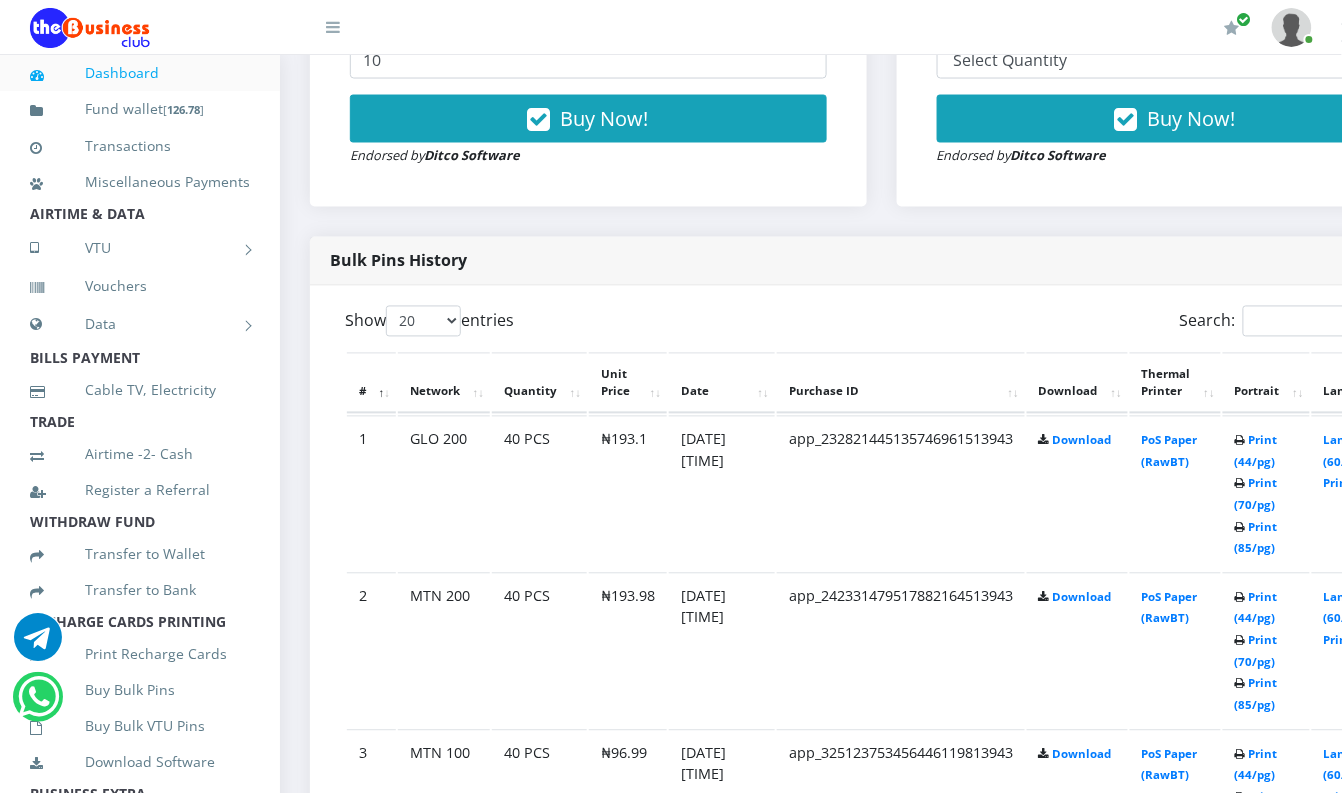 scroll, scrollTop: 0, scrollLeft: 0, axis: both 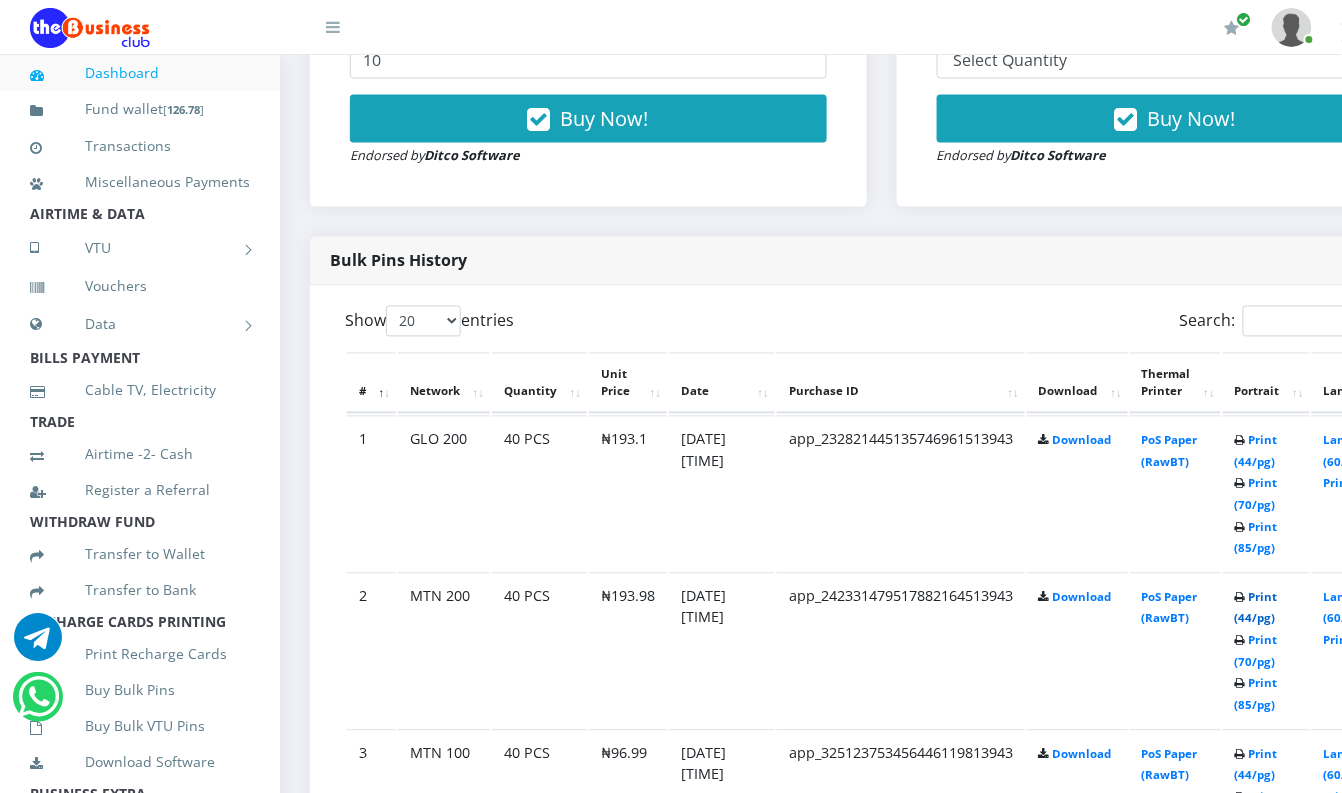 click on "Print (44/pg)" at bounding box center [1256, 608] 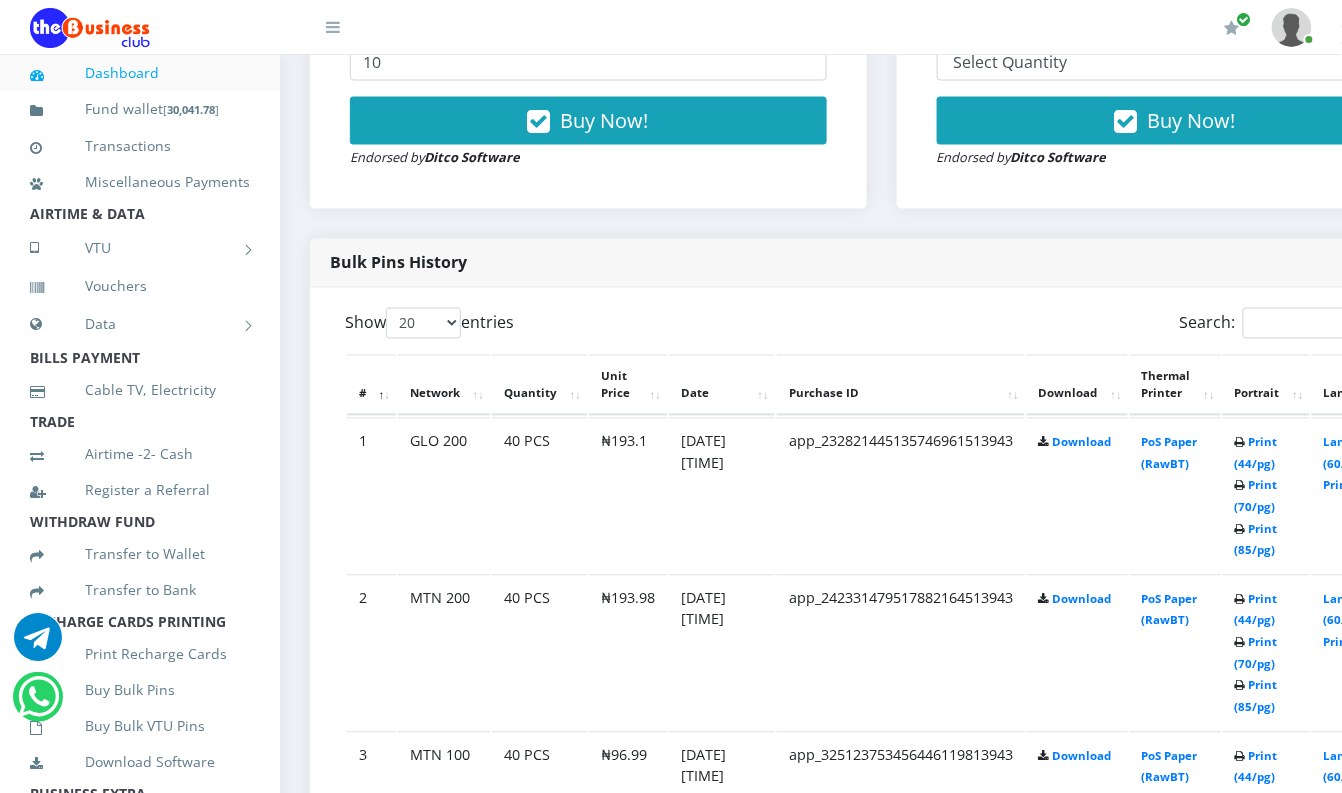 scroll, scrollTop: 0, scrollLeft: 0, axis: both 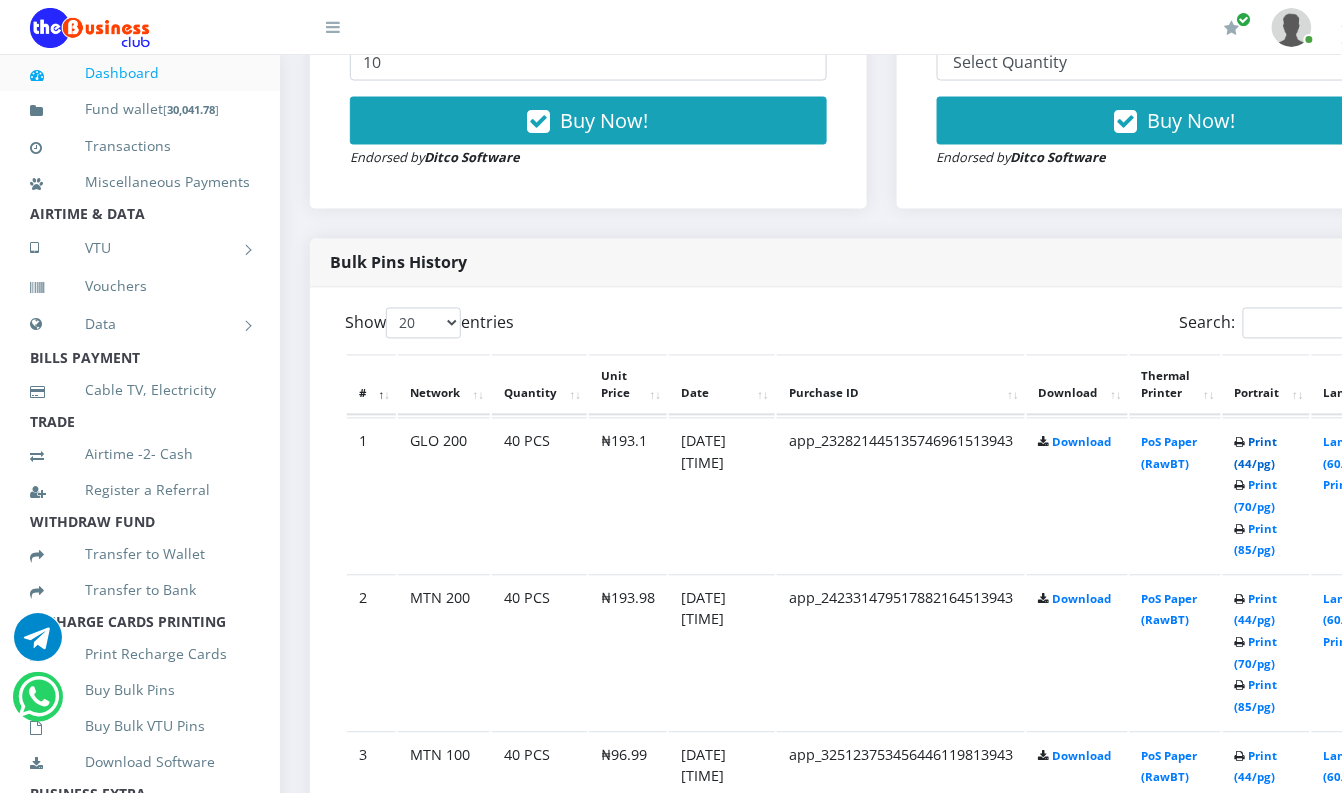 click on "Print (44/pg)" at bounding box center [1256, 453] 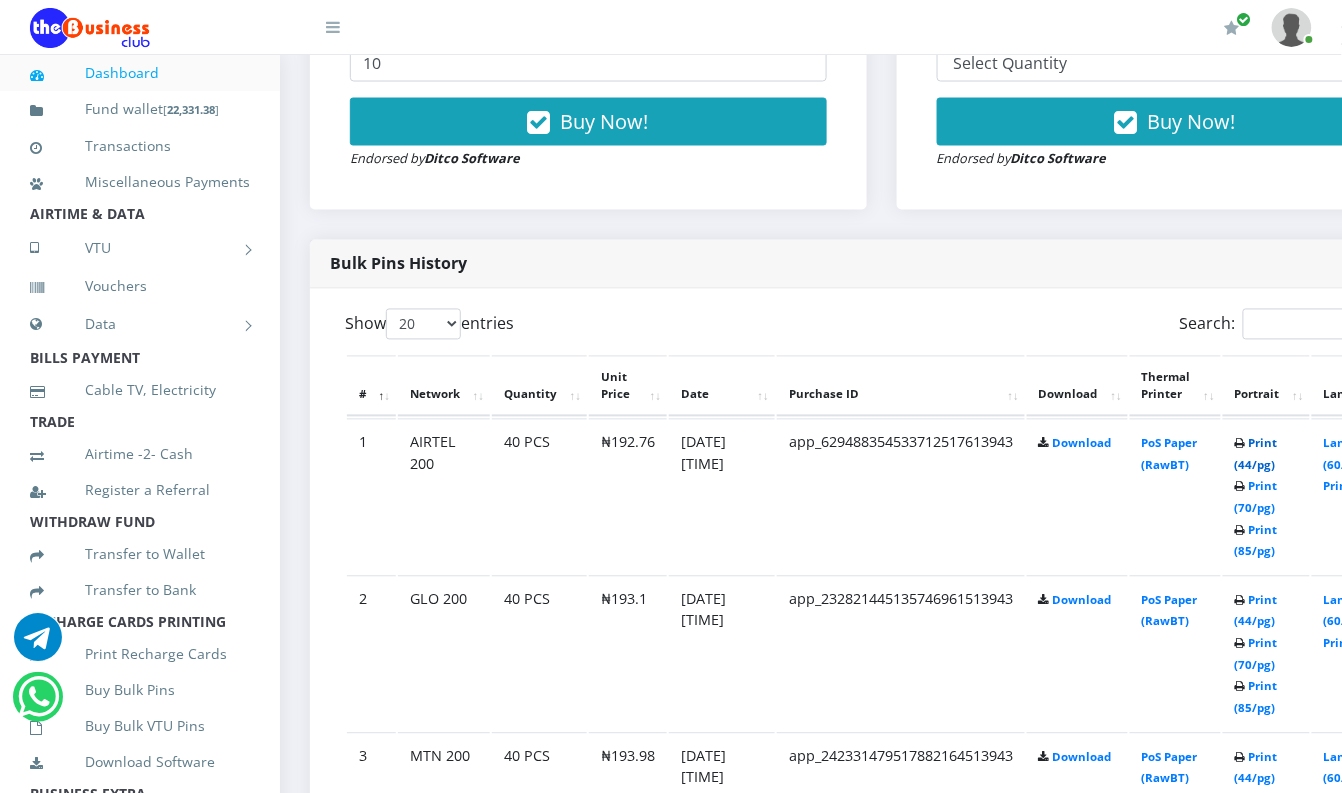 scroll, scrollTop: 850, scrollLeft: 0, axis: vertical 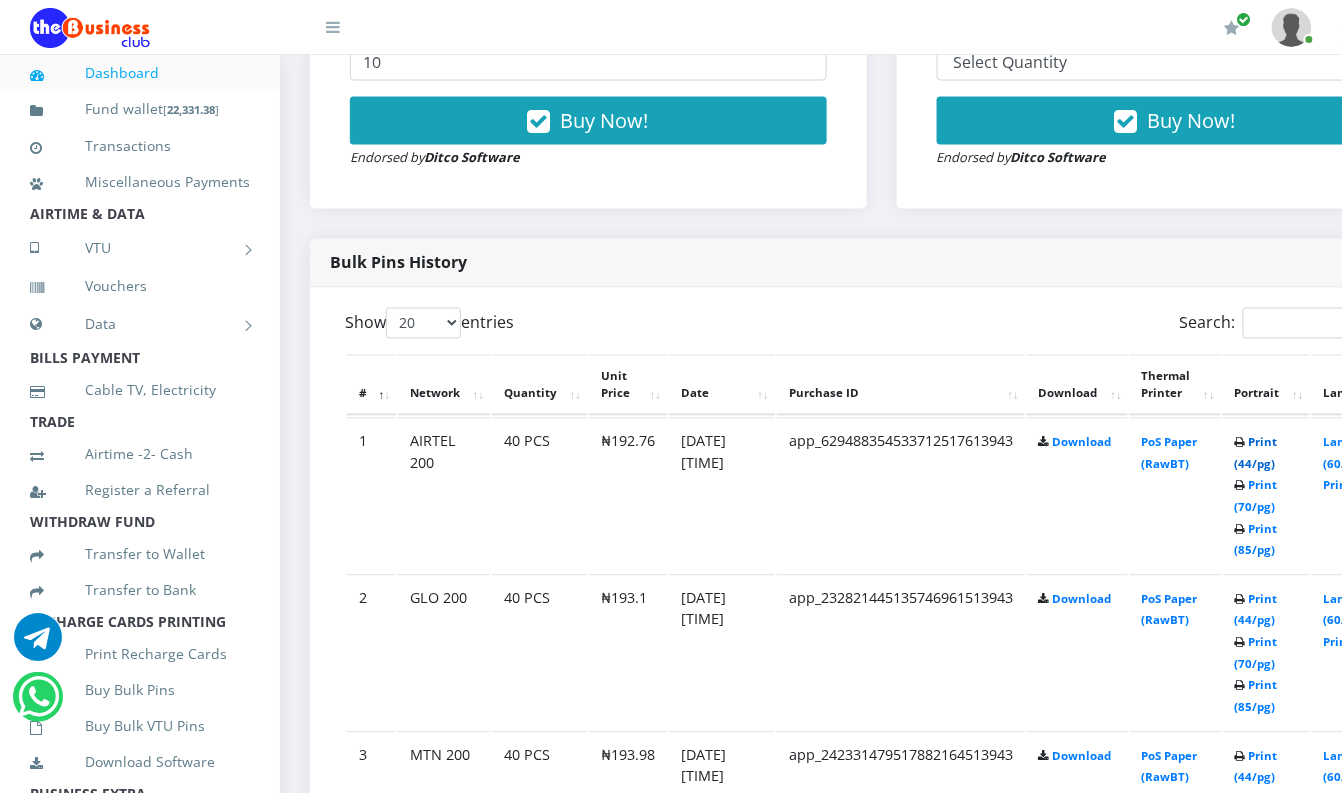click on "Print (44/pg)" at bounding box center [1256, 453] 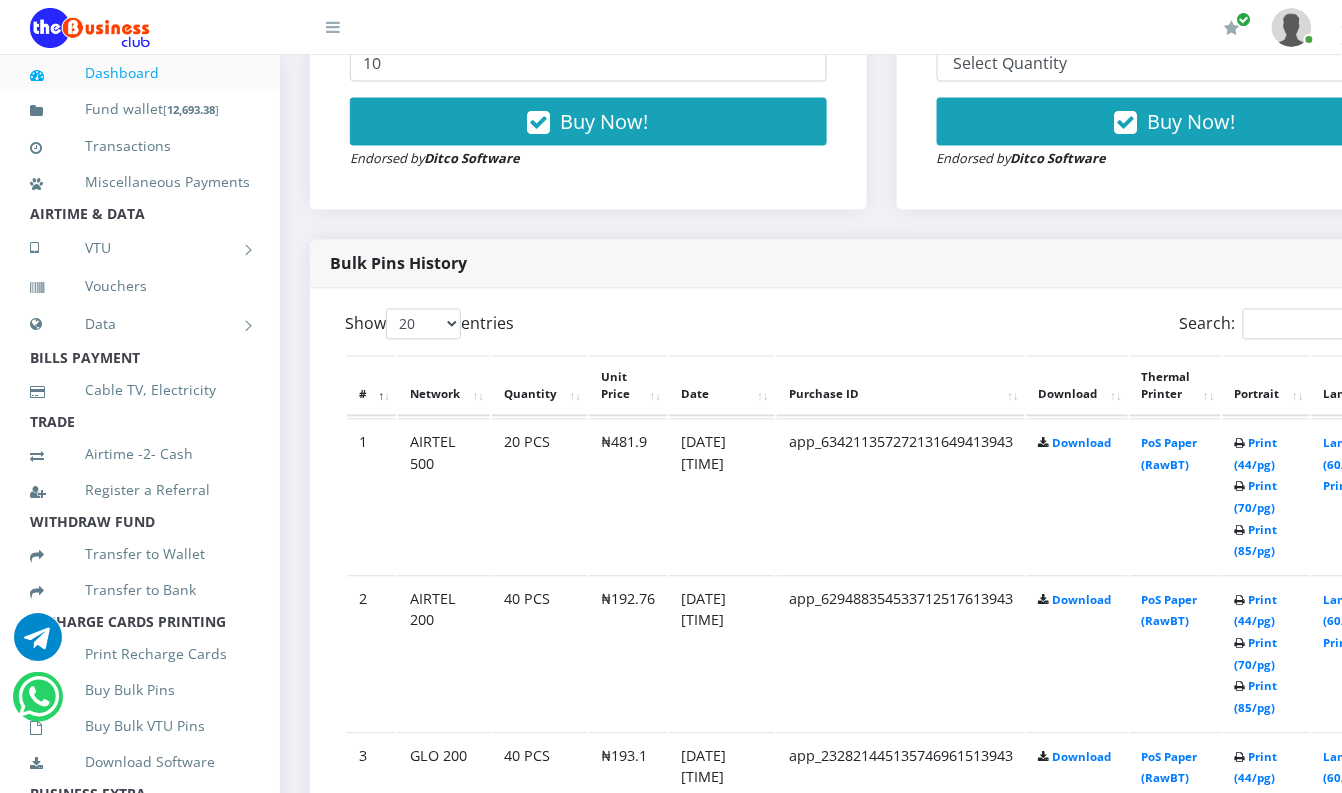 scroll, scrollTop: 0, scrollLeft: 0, axis: both 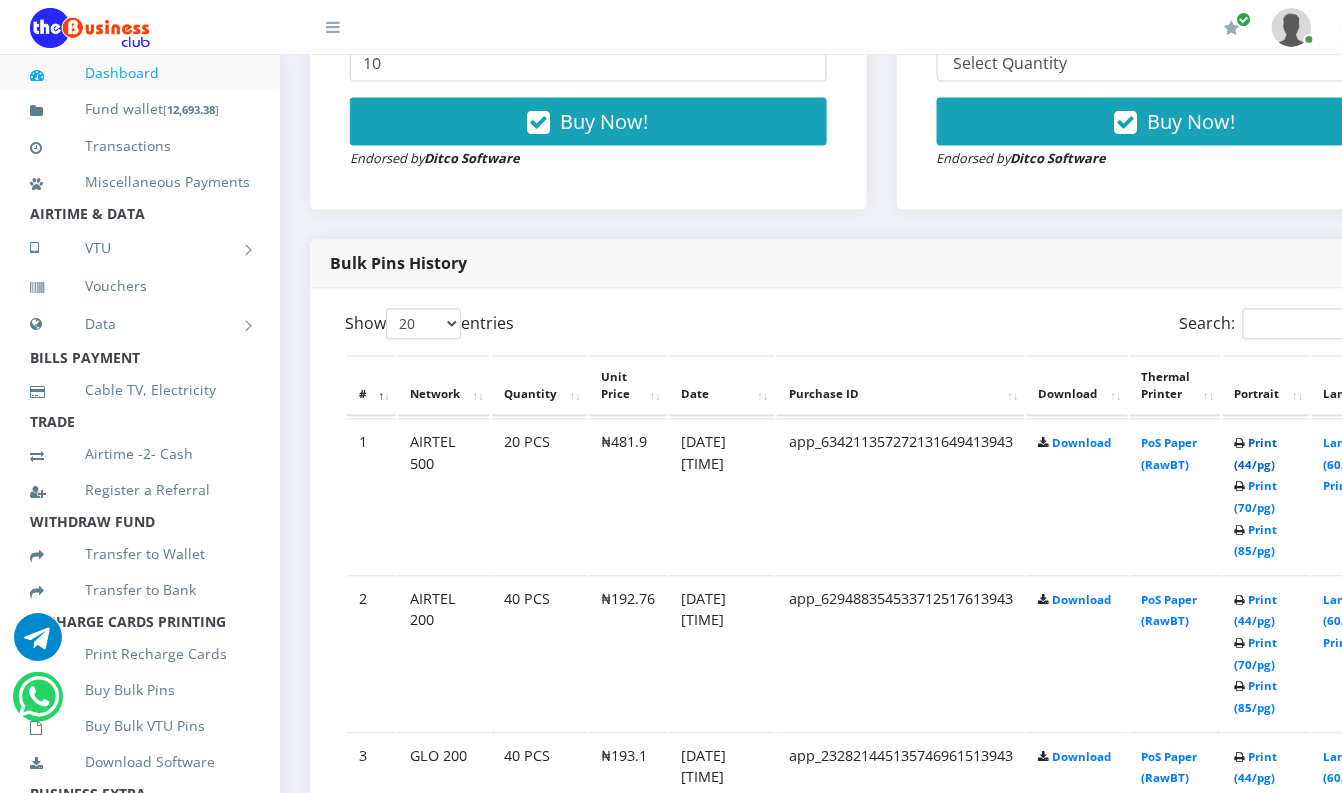 click on "Print (44/pg)" at bounding box center [1256, 454] 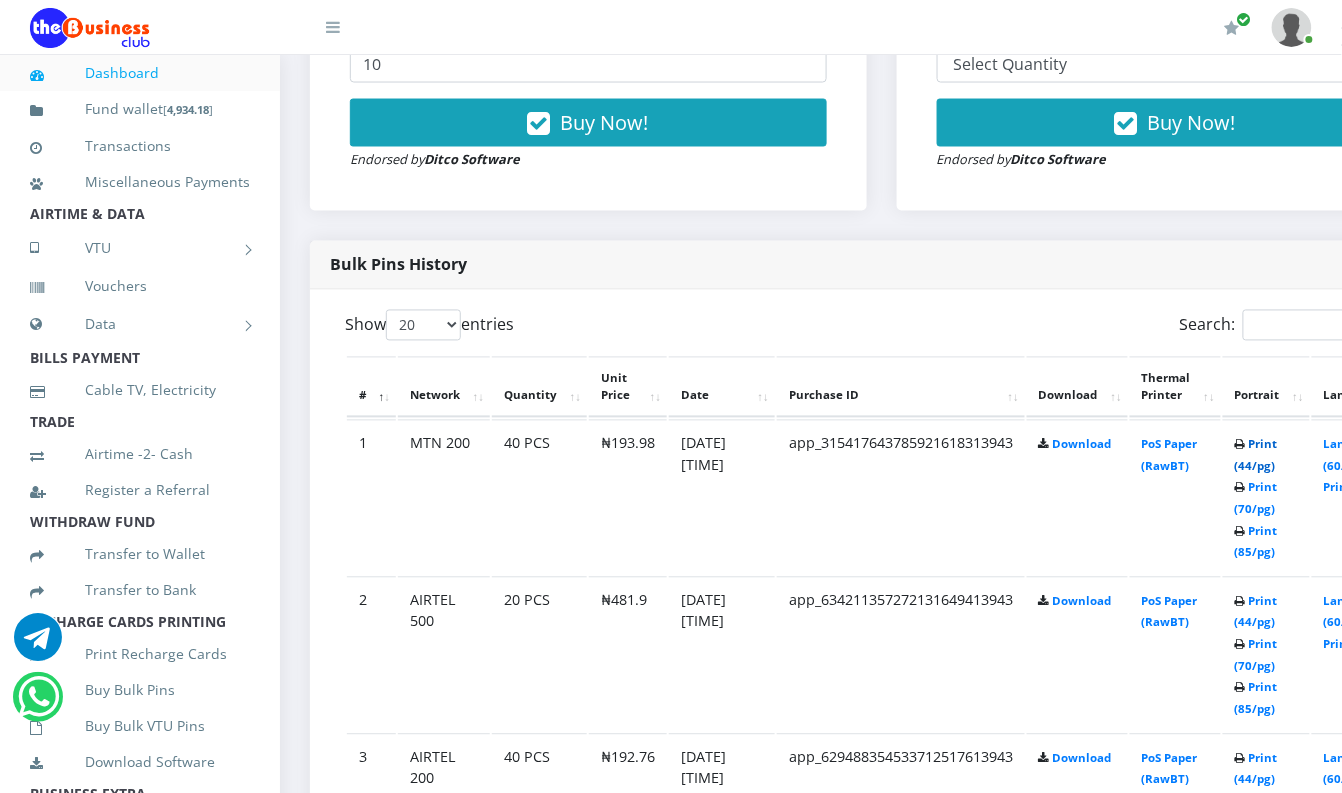 scroll, scrollTop: 849, scrollLeft: 0, axis: vertical 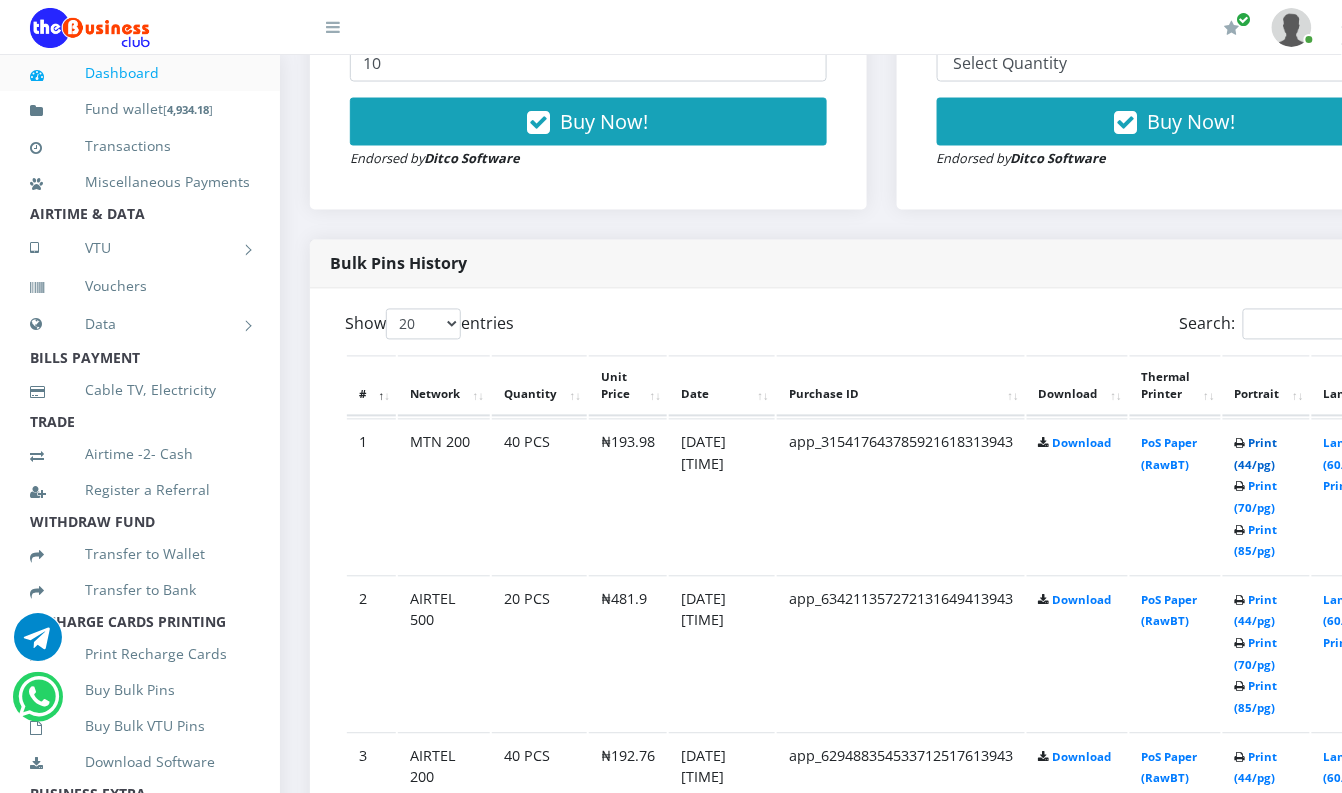 click on "Print (44/pg)" at bounding box center [1256, 454] 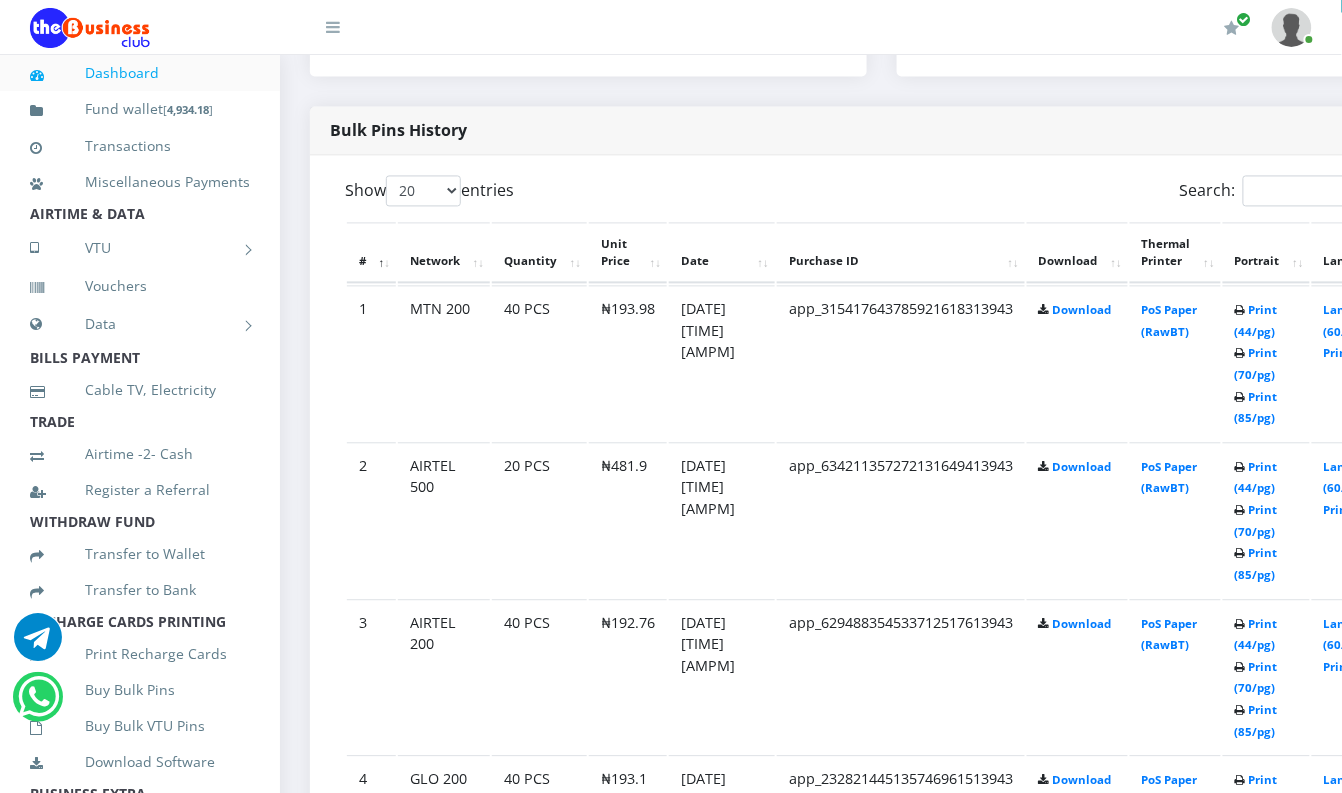 scroll, scrollTop: 849, scrollLeft: 0, axis: vertical 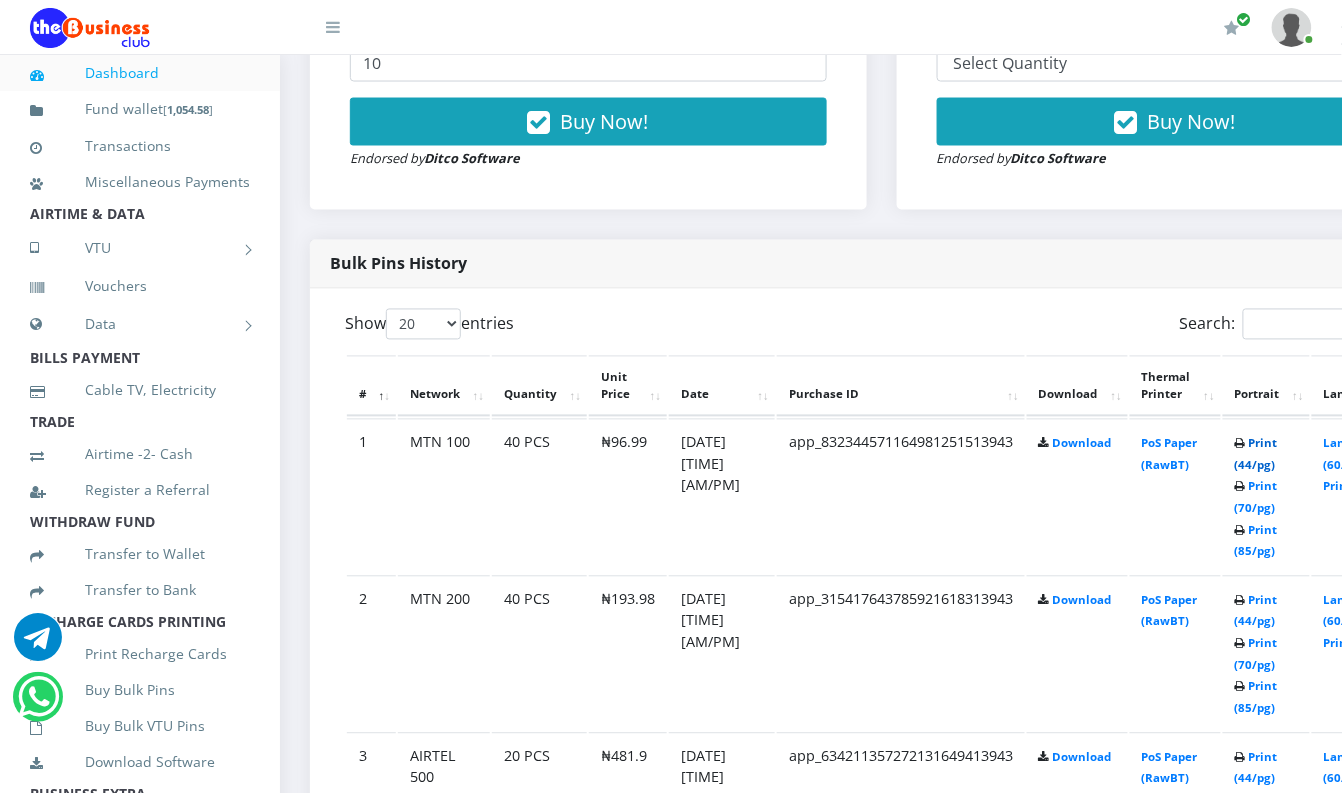 click on "Print (44/pg)" at bounding box center [1256, 454] 